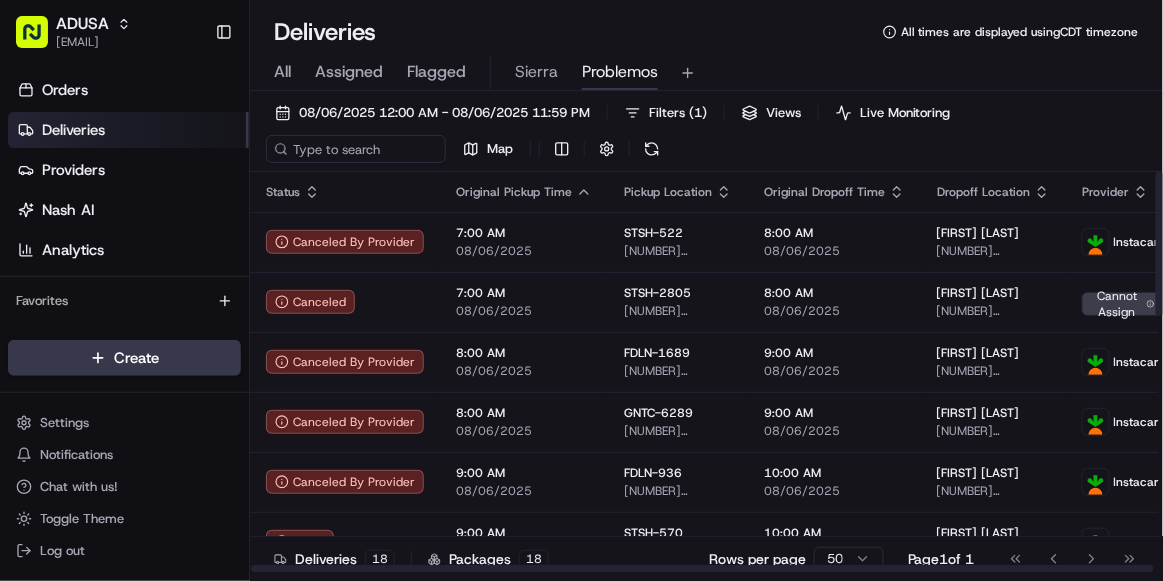 scroll, scrollTop: 0, scrollLeft: 0, axis: both 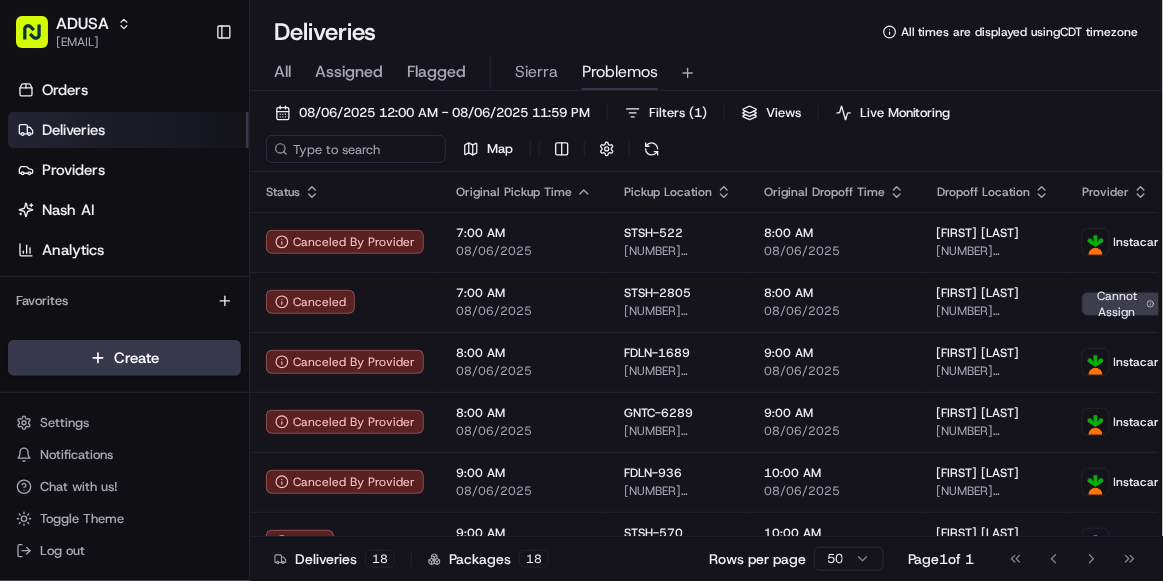 click on "Sierra" at bounding box center (536, 73) 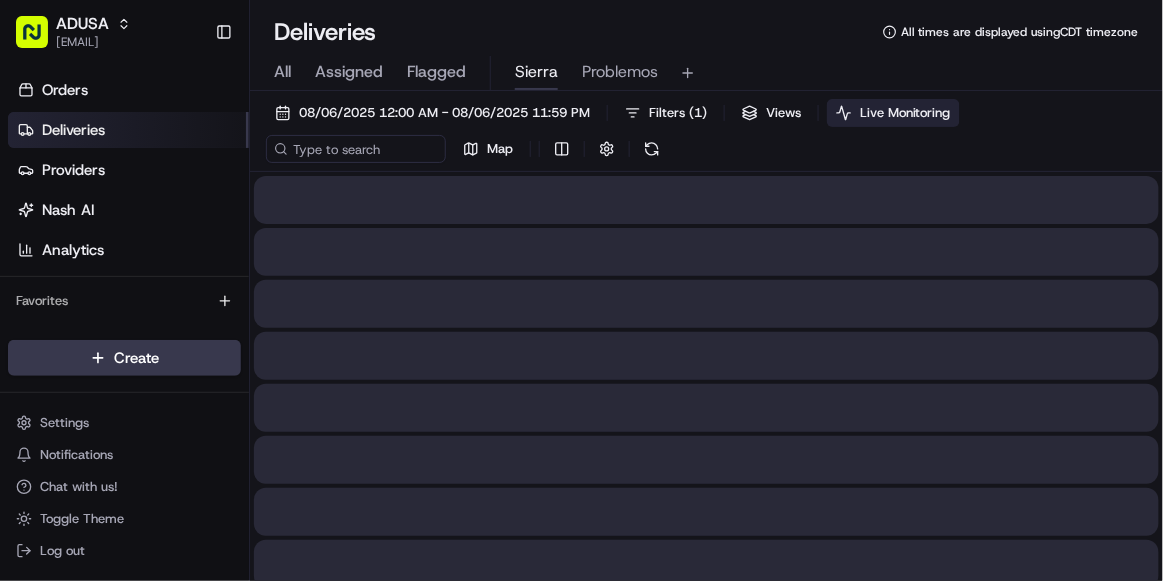 click on "Live Monitoring" at bounding box center [905, 113] 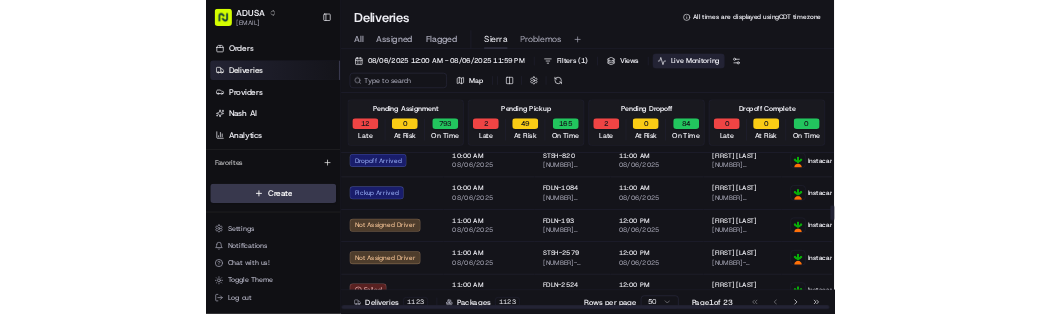 scroll, scrollTop: 1018, scrollLeft: 0, axis: vertical 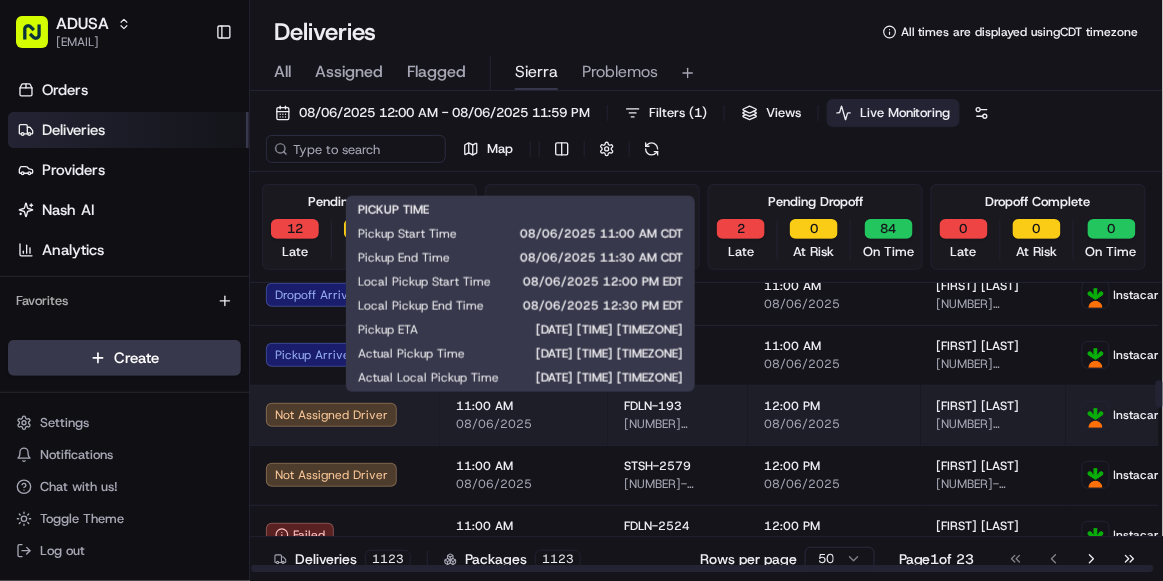 click on "11:00 AM" at bounding box center (524, 406) 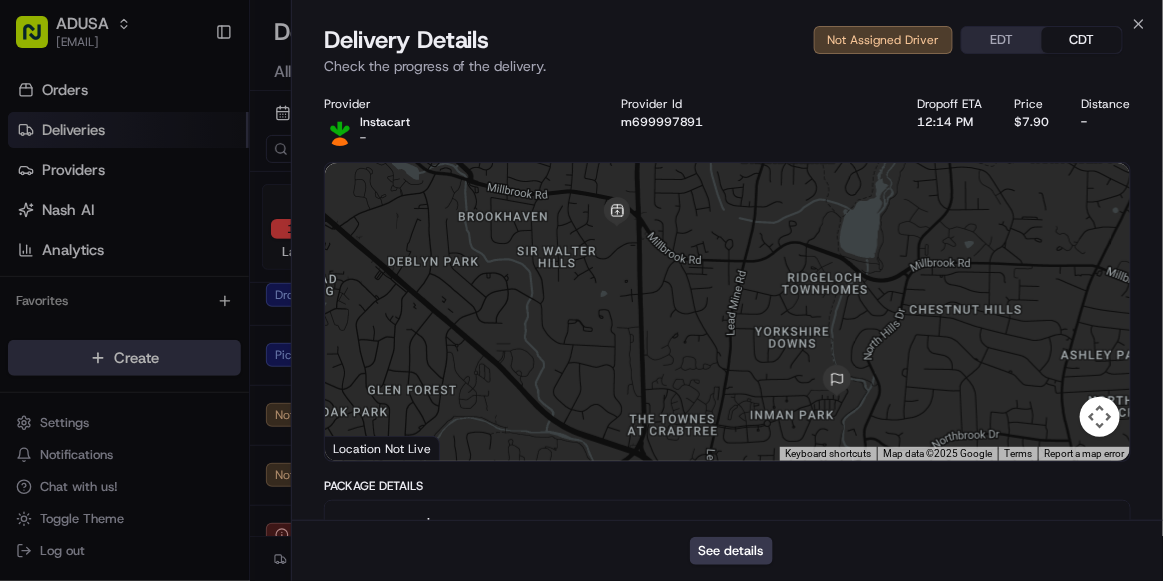 click on "[ID]" at bounding box center (753, 122) 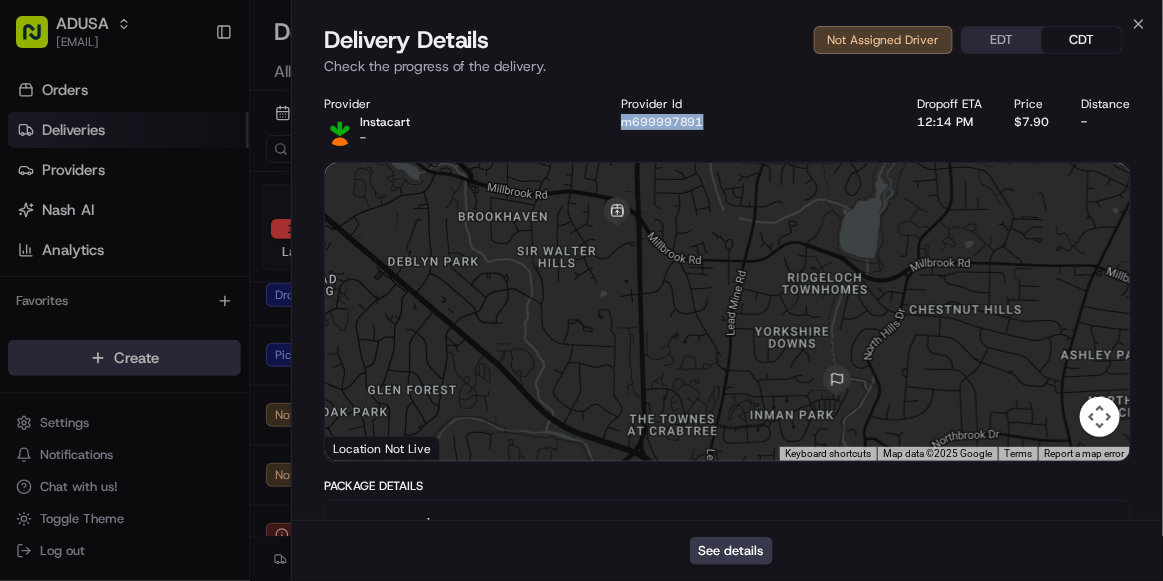 click on "[ID]" at bounding box center (753, 122) 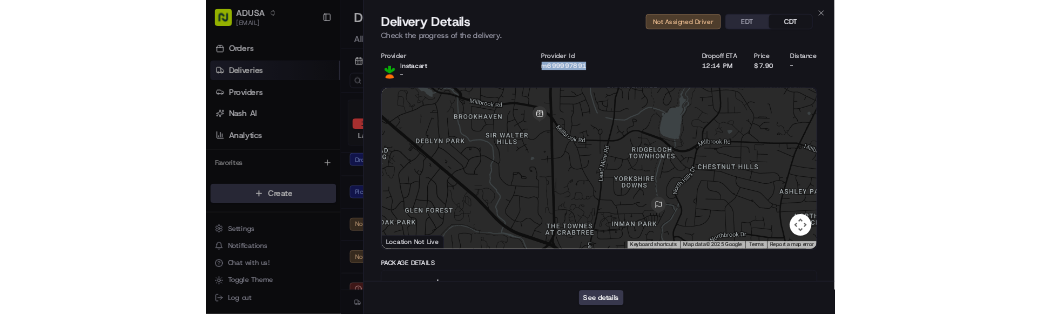 scroll, scrollTop: 0, scrollLeft: 0, axis: both 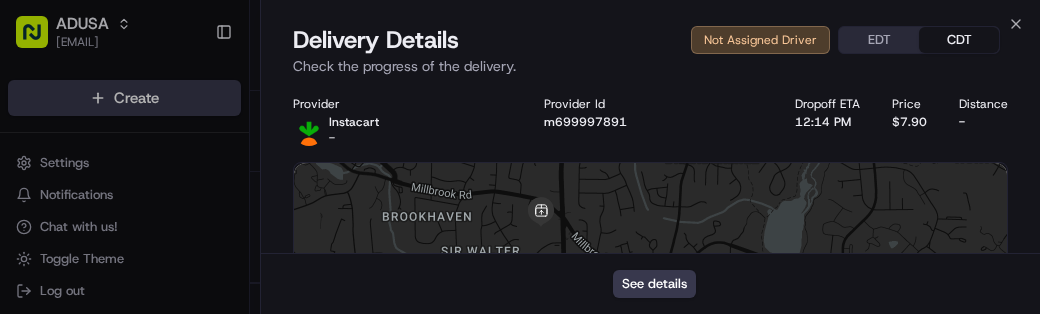 click on "See details" at bounding box center (650, 283) 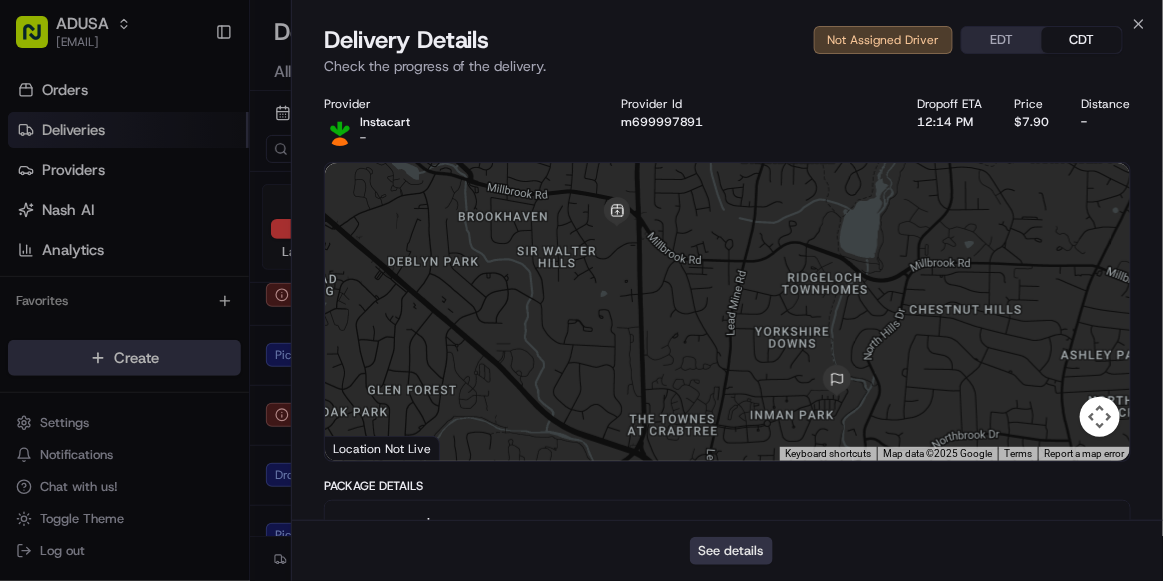 click on "See details" at bounding box center [731, 551] 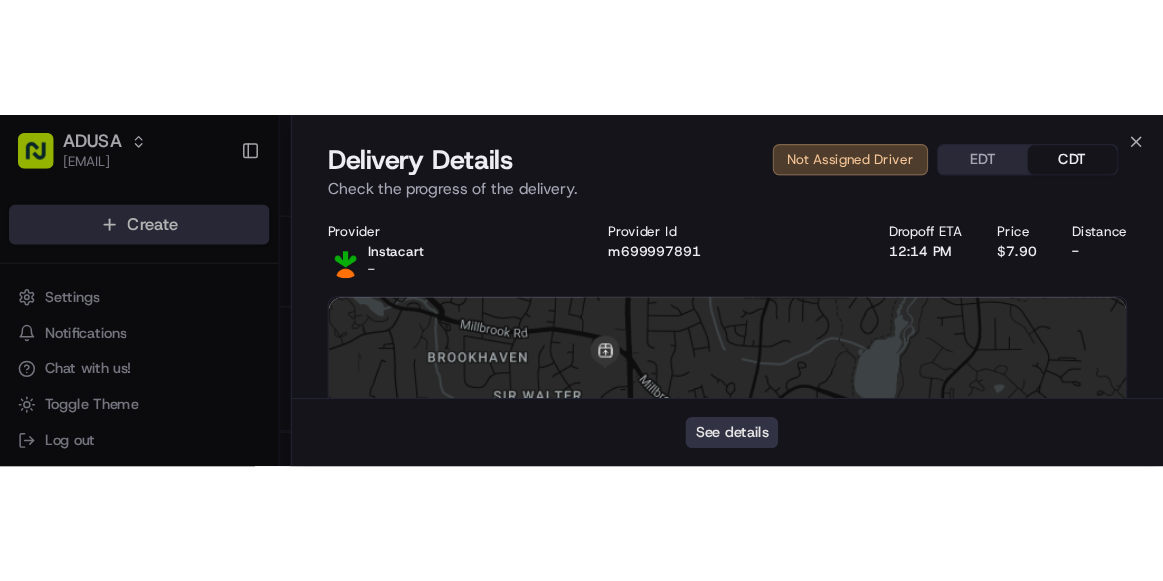 scroll, scrollTop: 0, scrollLeft: 0, axis: both 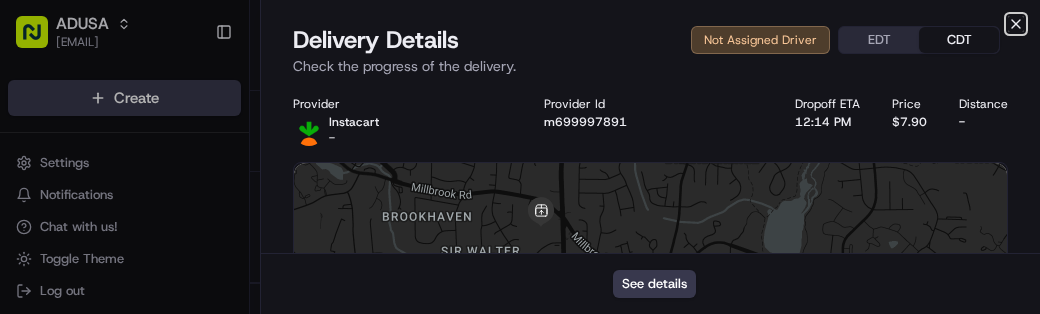 click 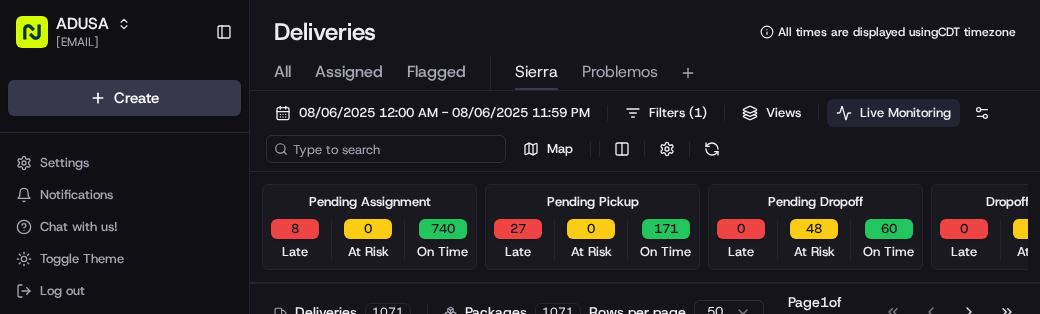 click at bounding box center [386, 149] 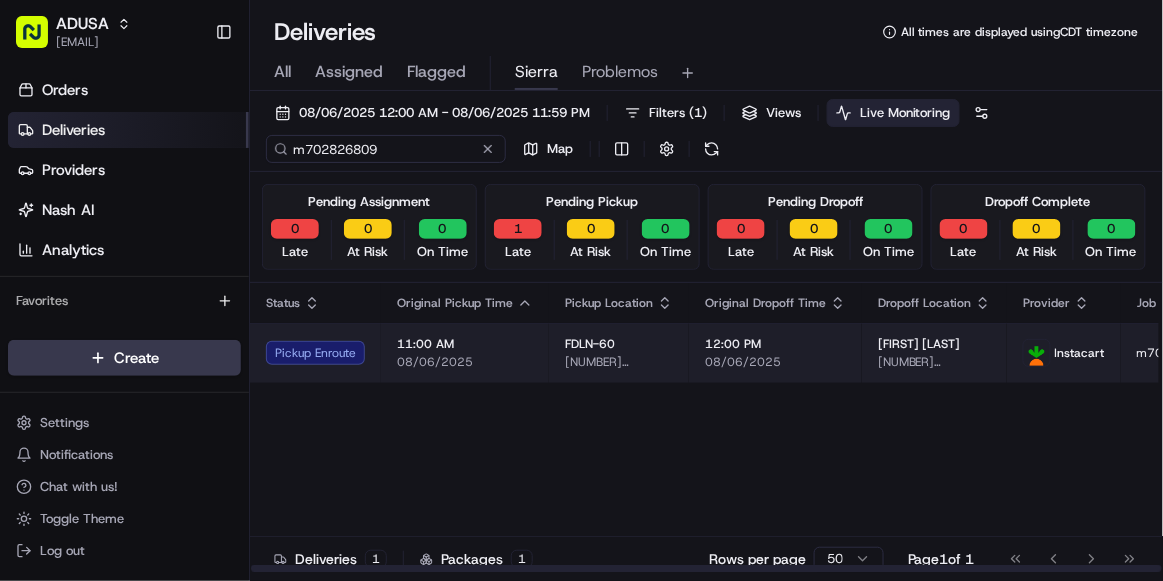 type on "m702826809" 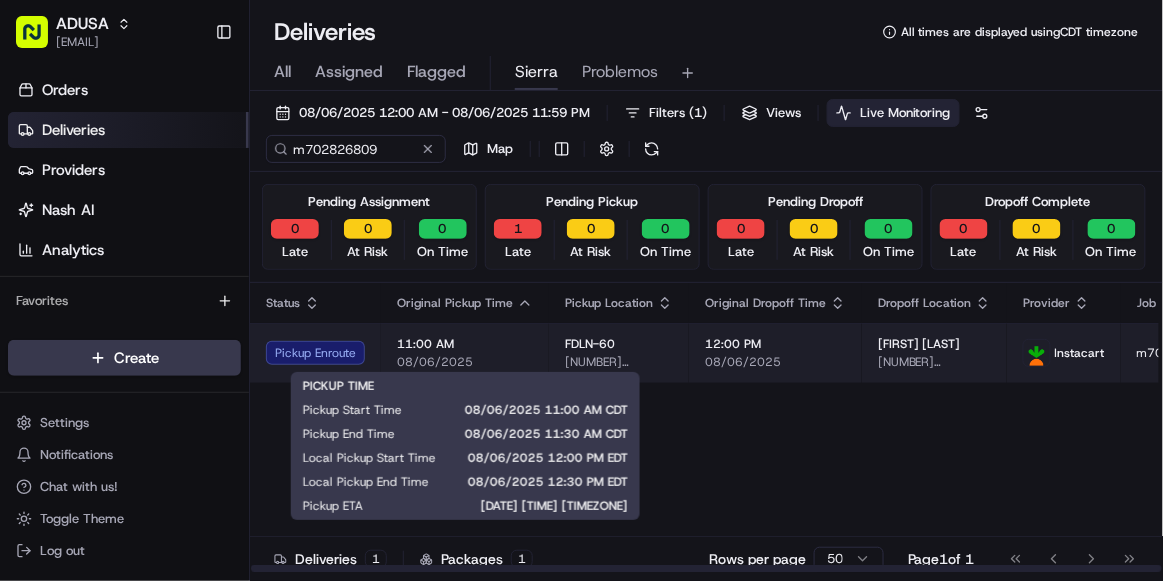 click on "08/06/2025" at bounding box center (465, 362) 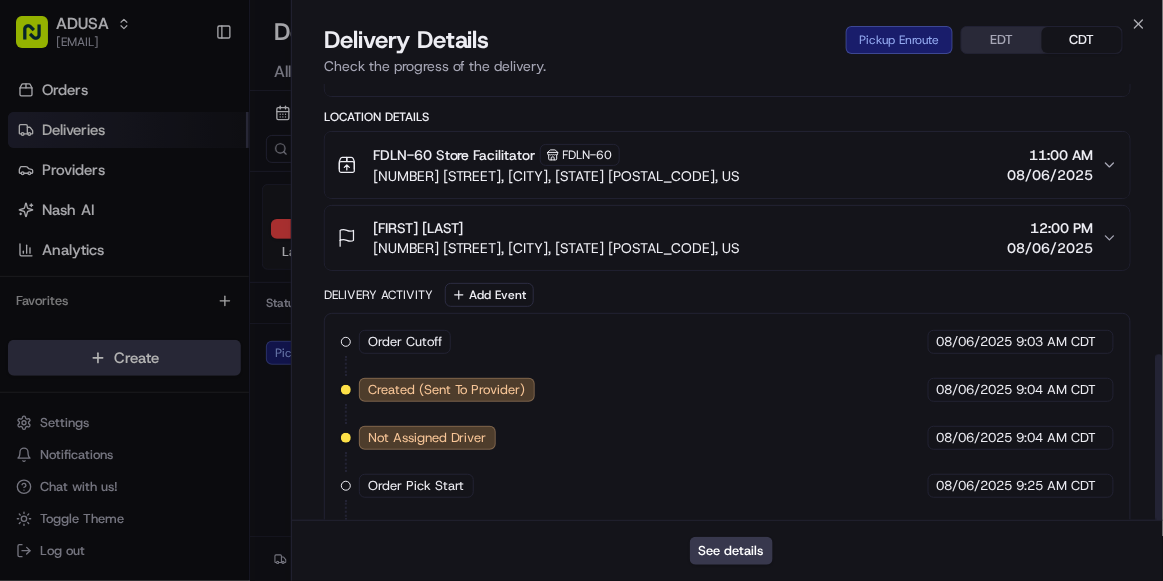 scroll, scrollTop: 709, scrollLeft: 0, axis: vertical 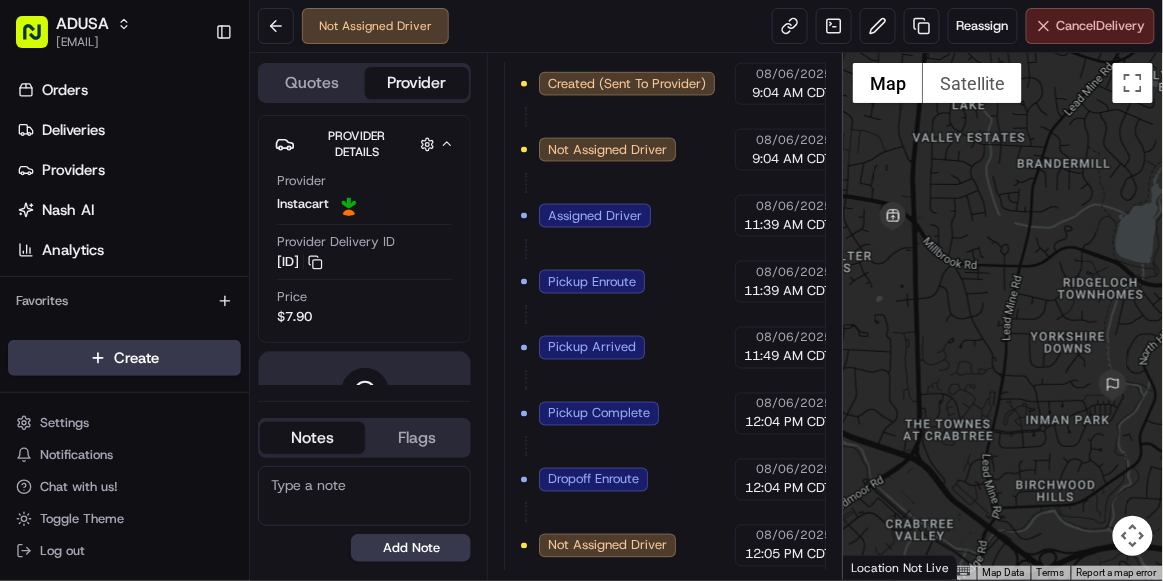 click on "Cancel  Delivery" at bounding box center (1090, 26) 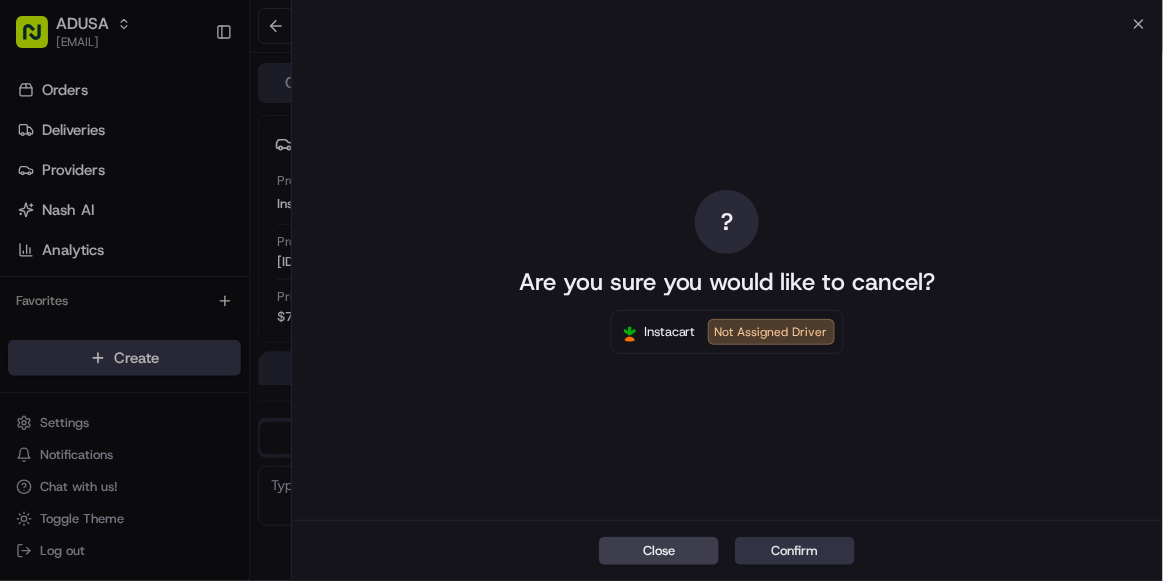 click on "Confirm" at bounding box center [795, 551] 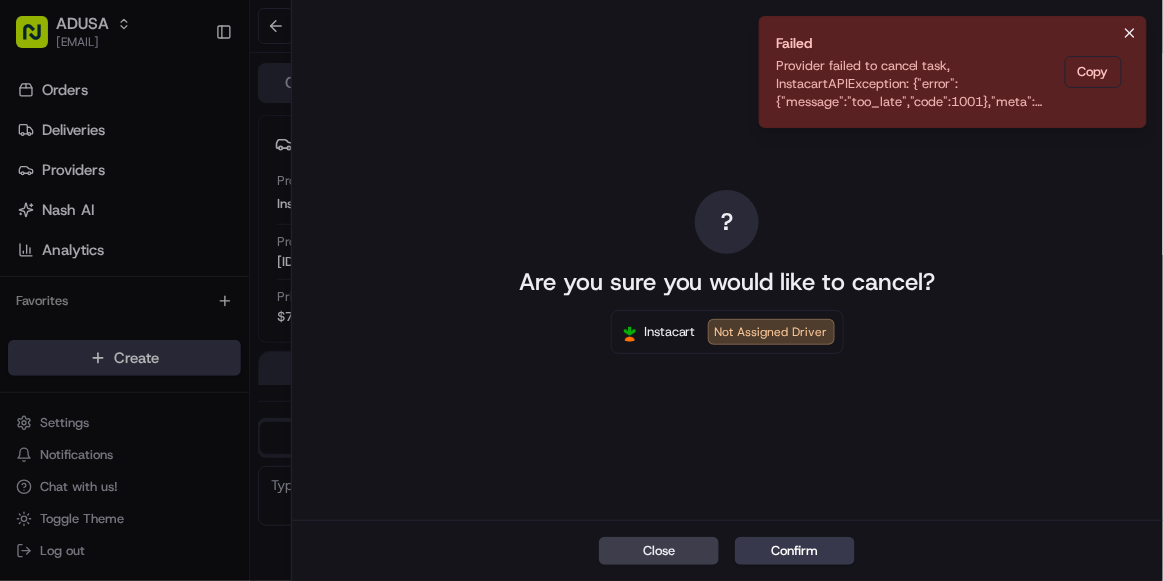 click 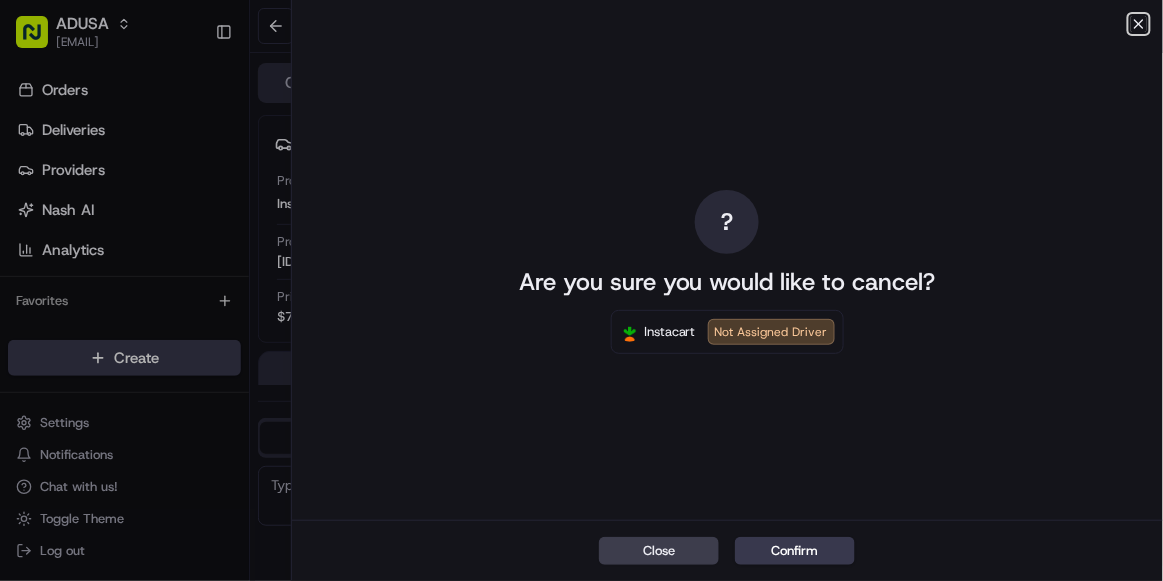 click 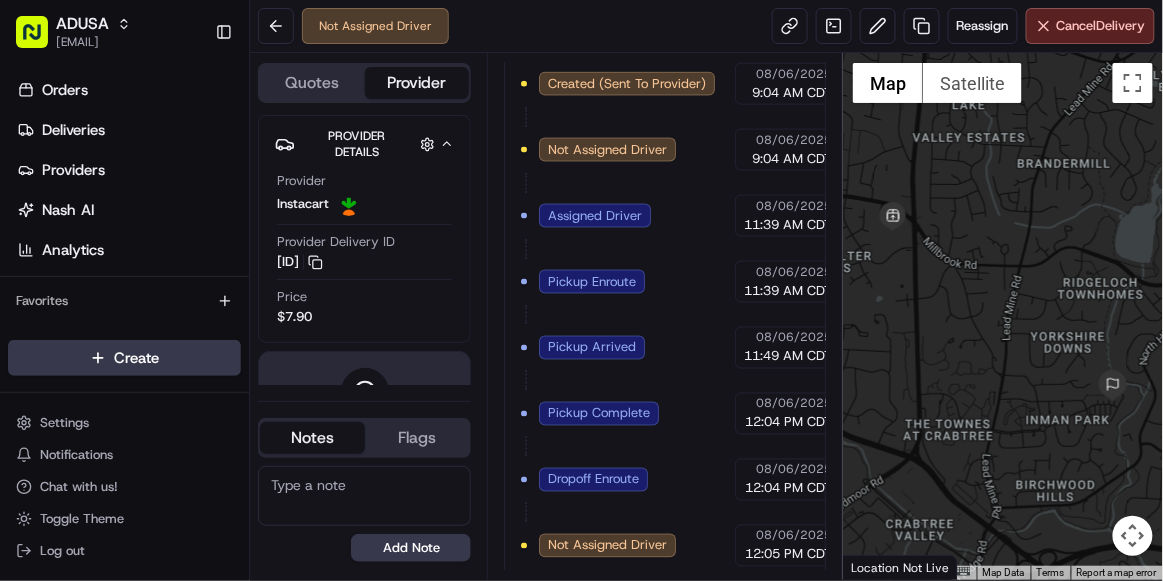 click at bounding box center (364, 496) 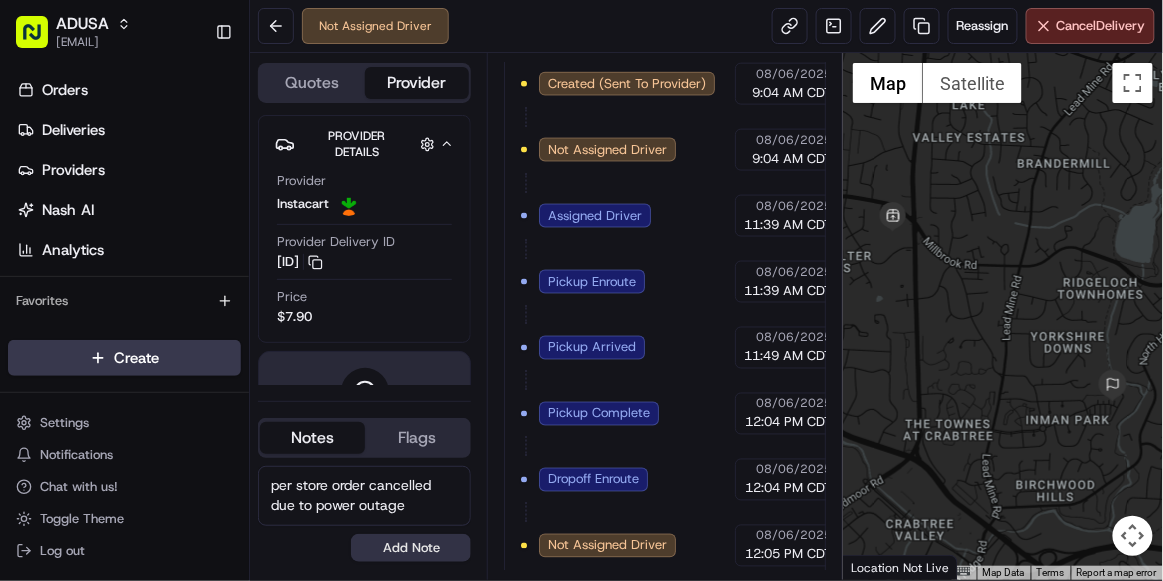 type on "per store order cancelled due to power outage" 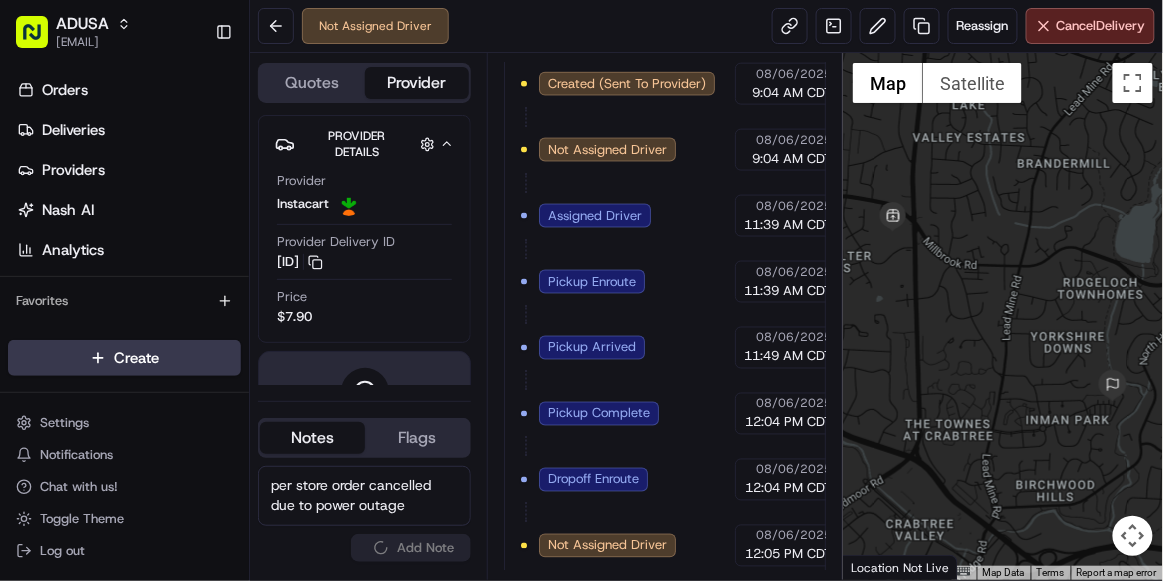 type 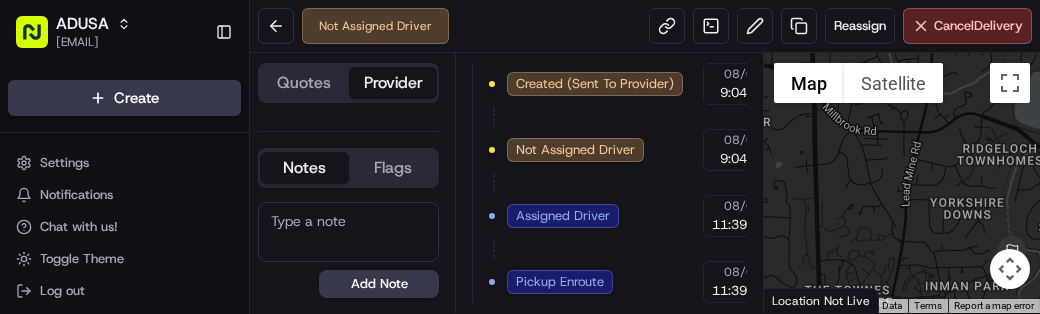 scroll, scrollTop: 0, scrollLeft: 0, axis: both 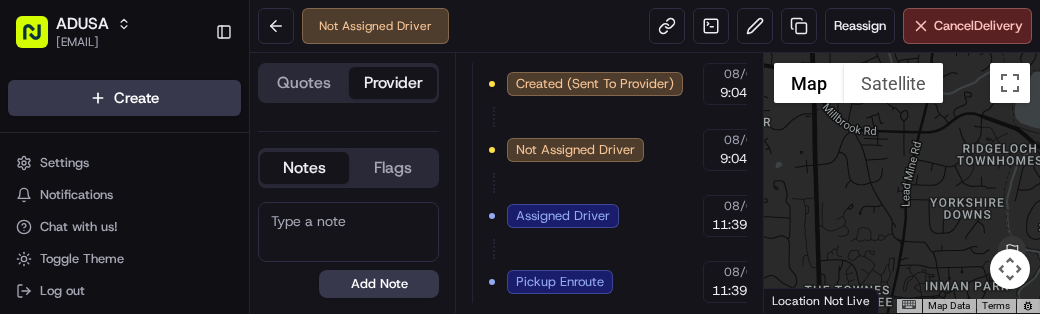 click at bounding box center (348, 232) 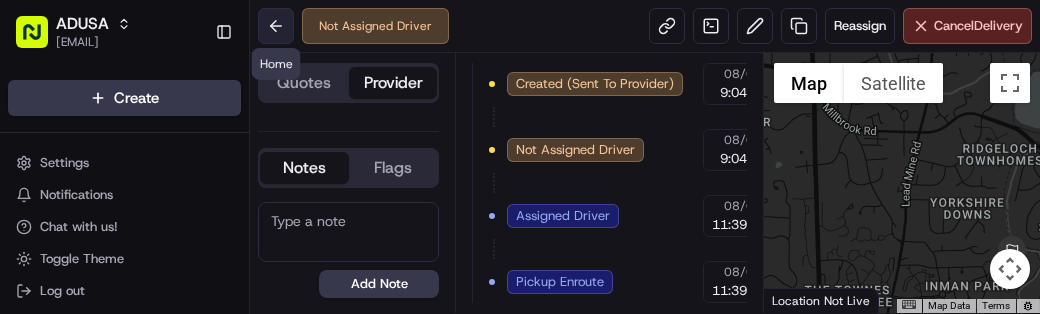 click at bounding box center [276, 26] 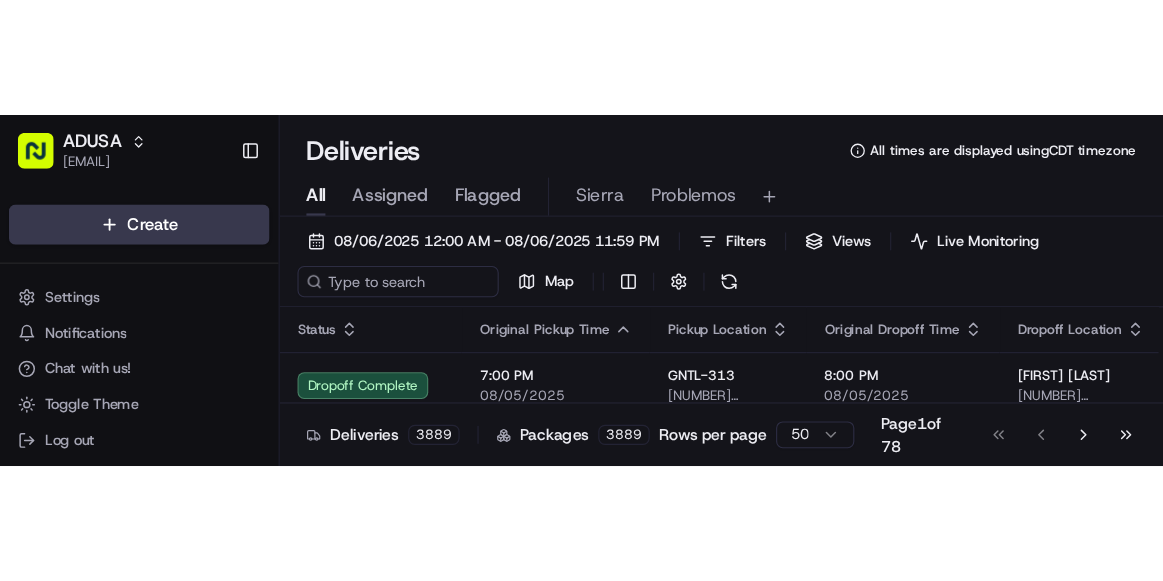 scroll, scrollTop: 0, scrollLeft: 0, axis: both 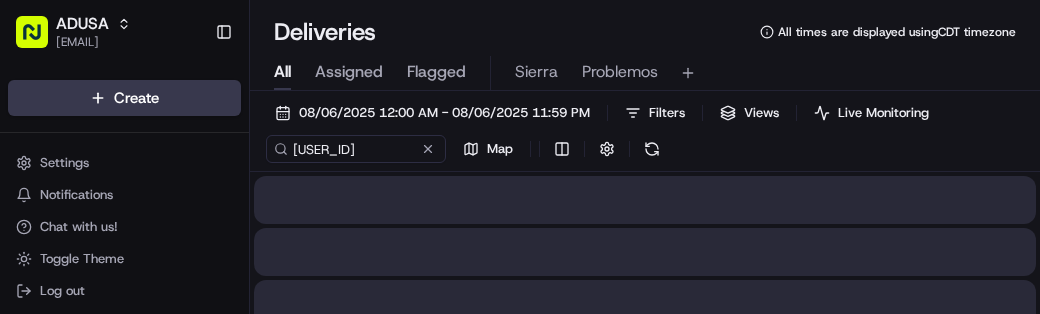 type on "m704771187" 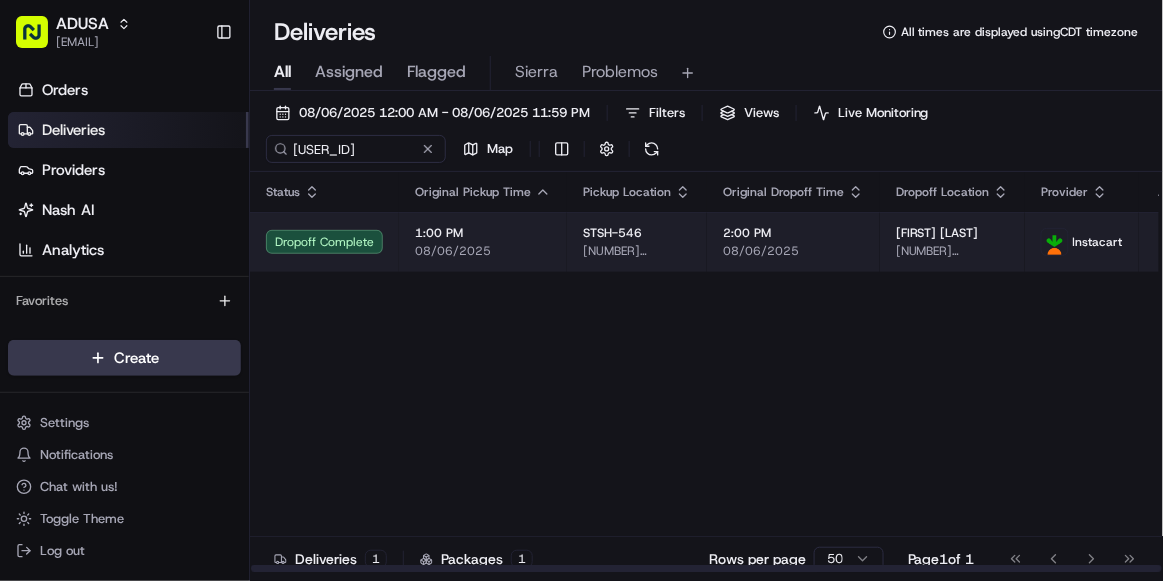 click on "1:00 PM 08/06/2025" at bounding box center [483, 242] 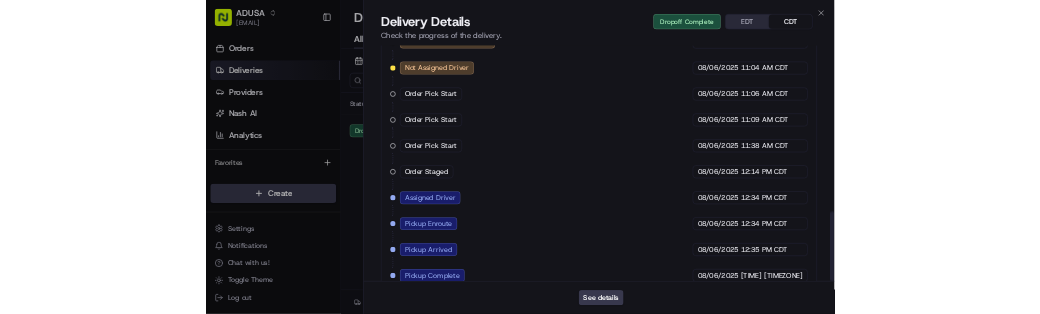 scroll, scrollTop: 1039, scrollLeft: 0, axis: vertical 